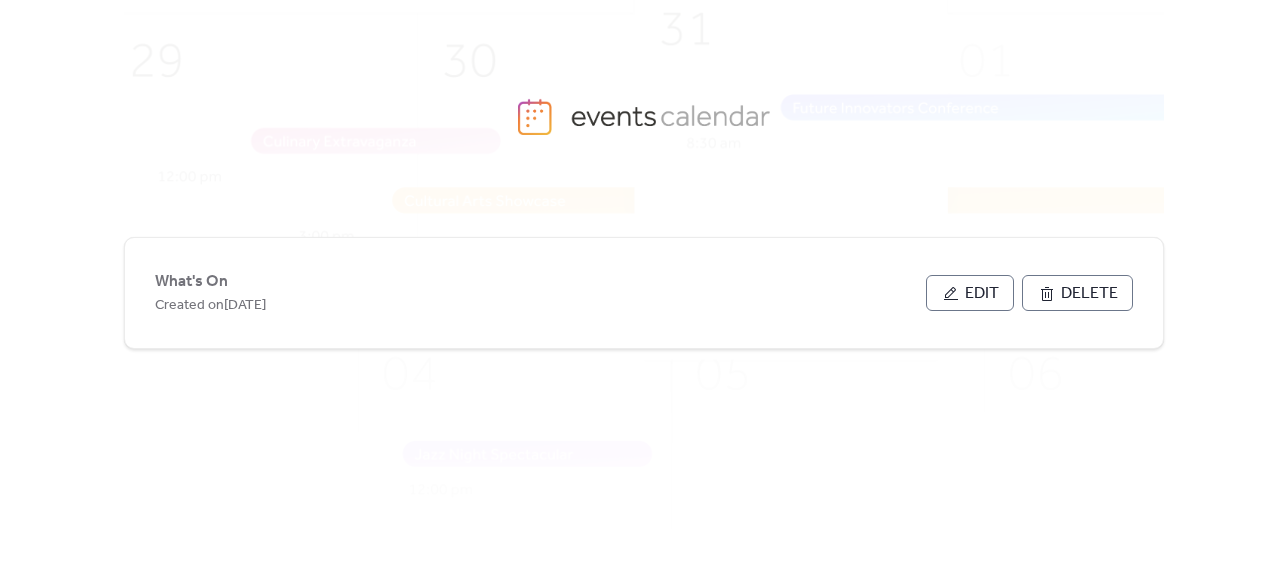 scroll, scrollTop: 0, scrollLeft: 0, axis: both 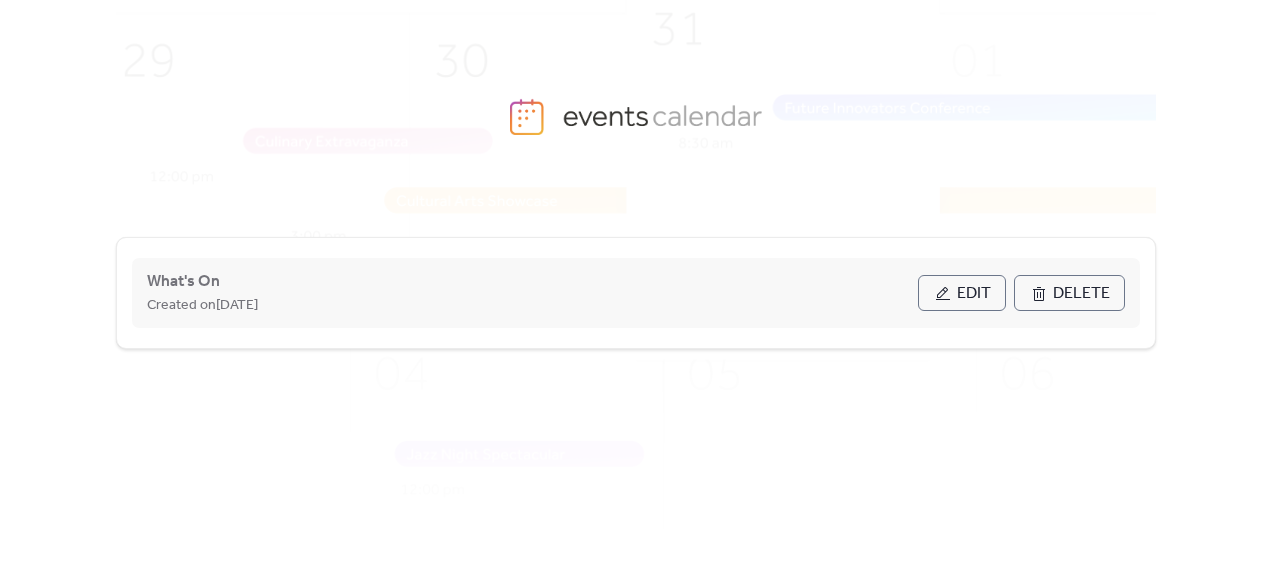 click on "Edit" at bounding box center [974, 294] 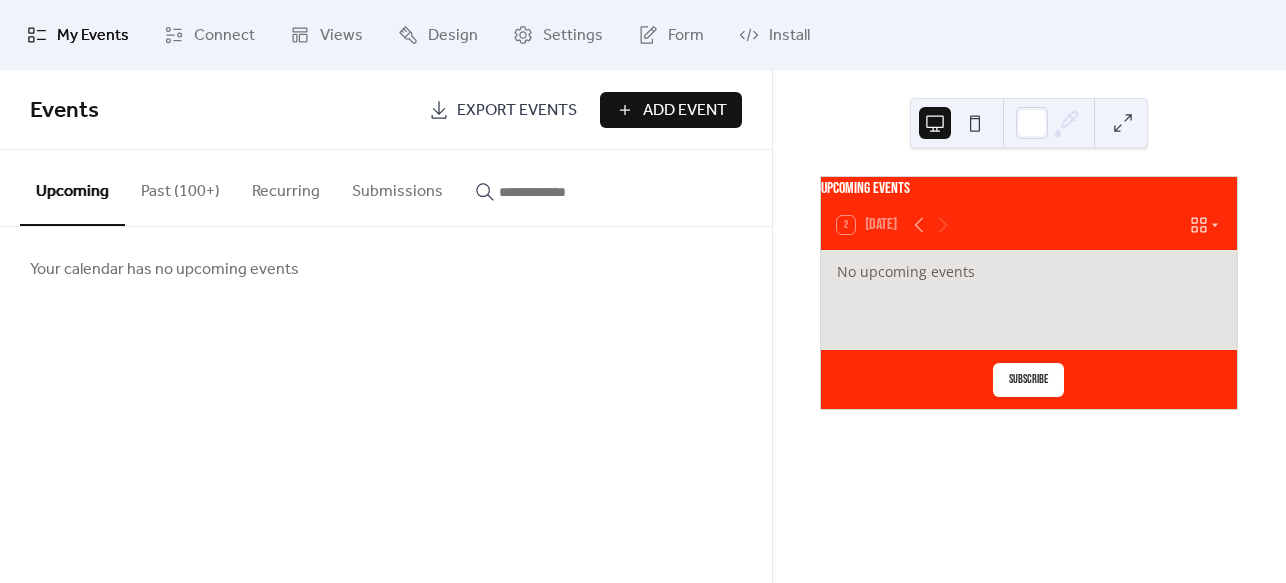 click on "Add Event" at bounding box center (685, 111) 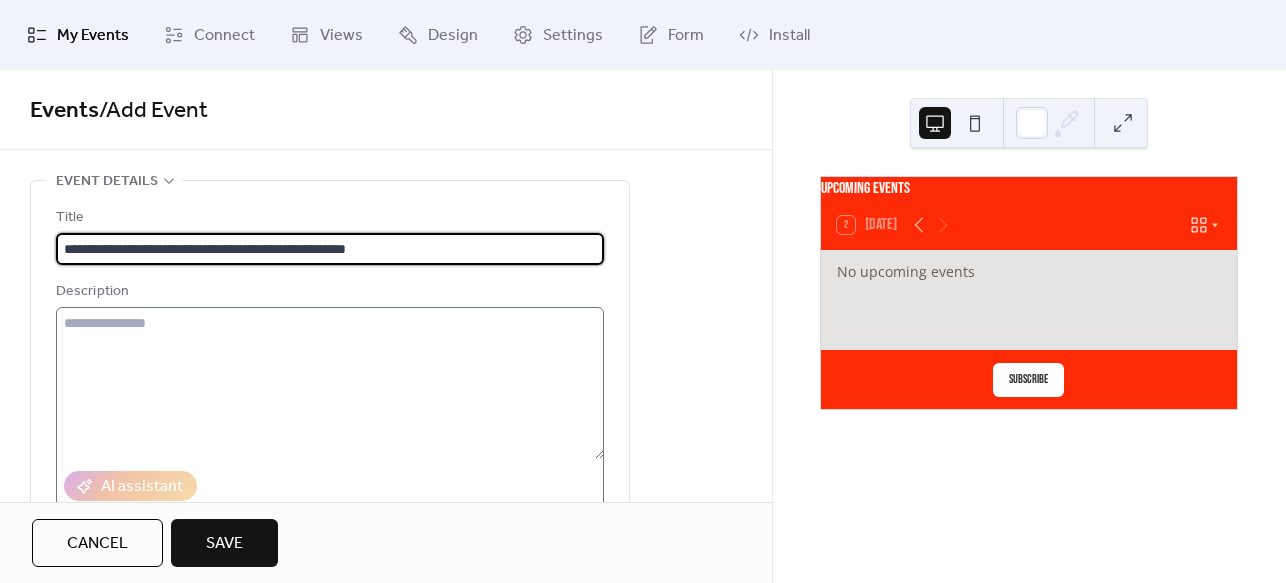 type on "**********" 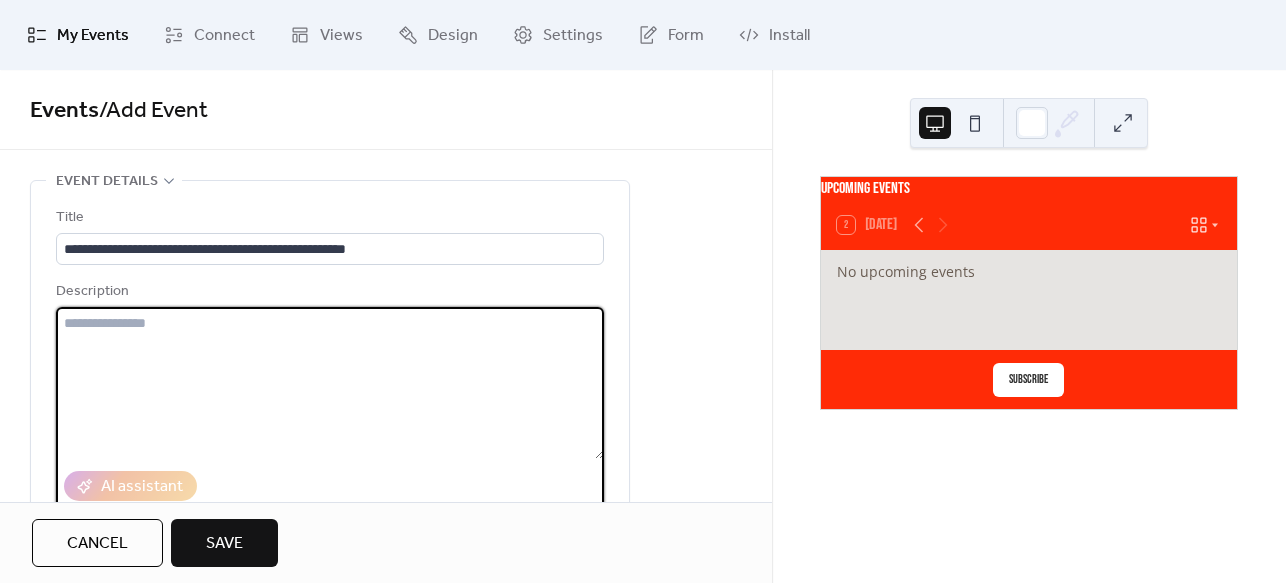 click at bounding box center (330, 383) 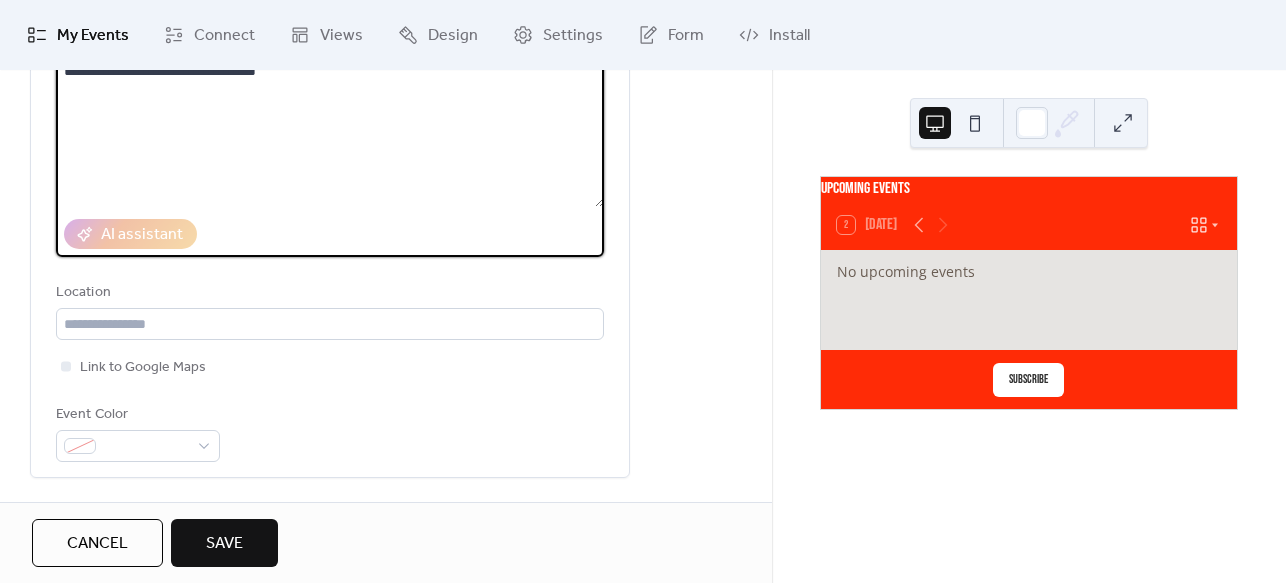 scroll, scrollTop: 258, scrollLeft: 0, axis: vertical 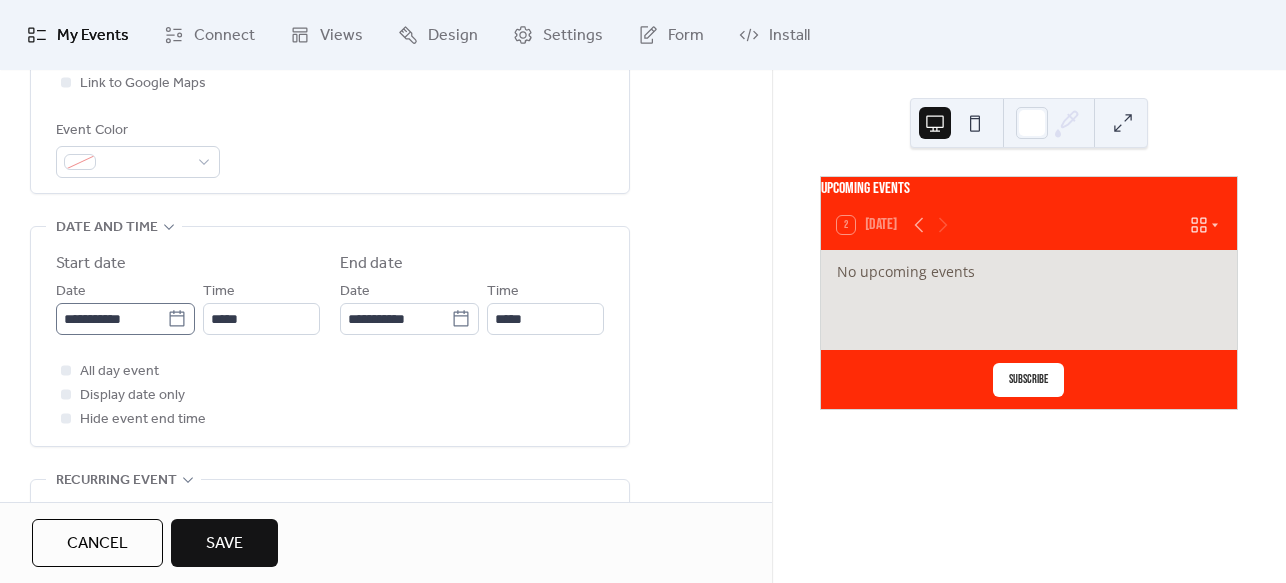 type on "**********" 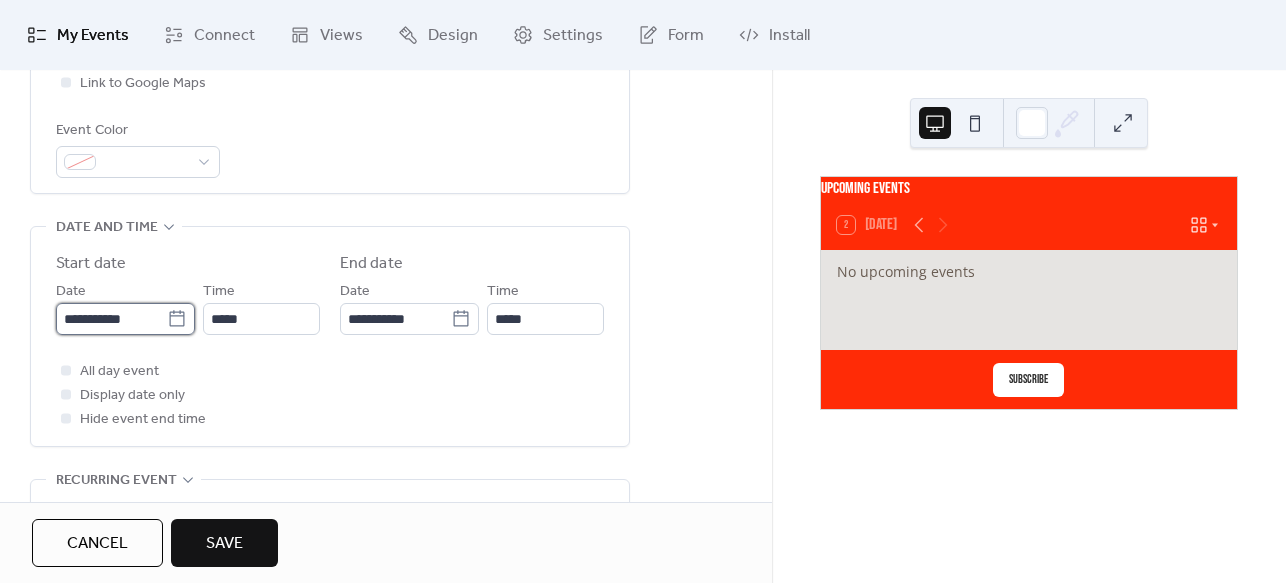 click on "**********" at bounding box center [111, 319] 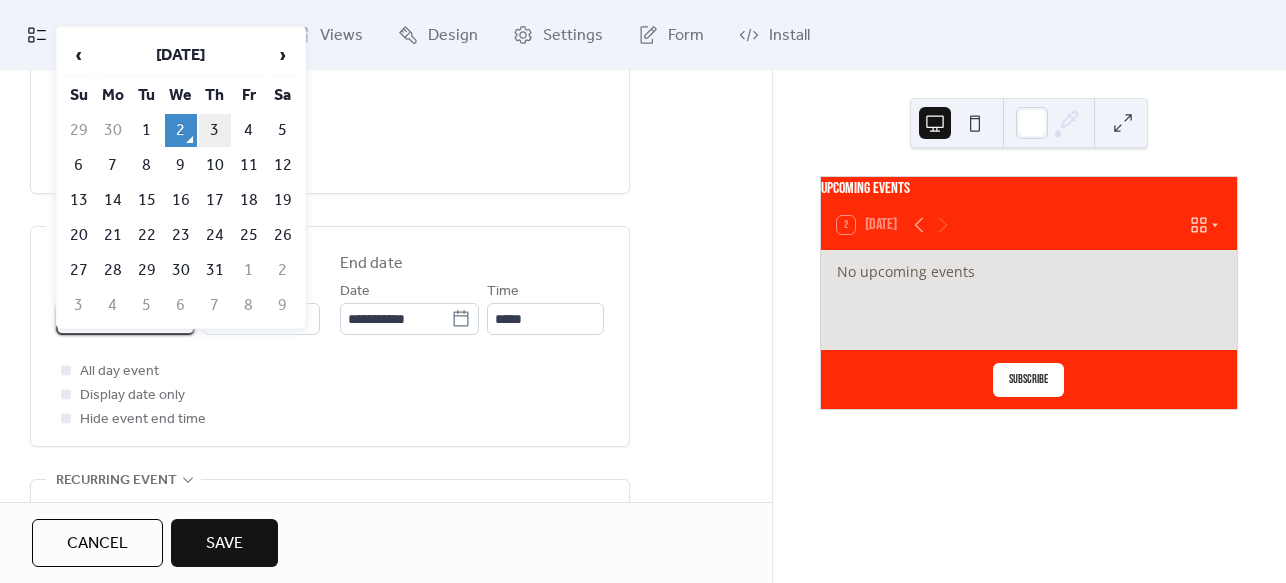 click on "3" at bounding box center [215, 130] 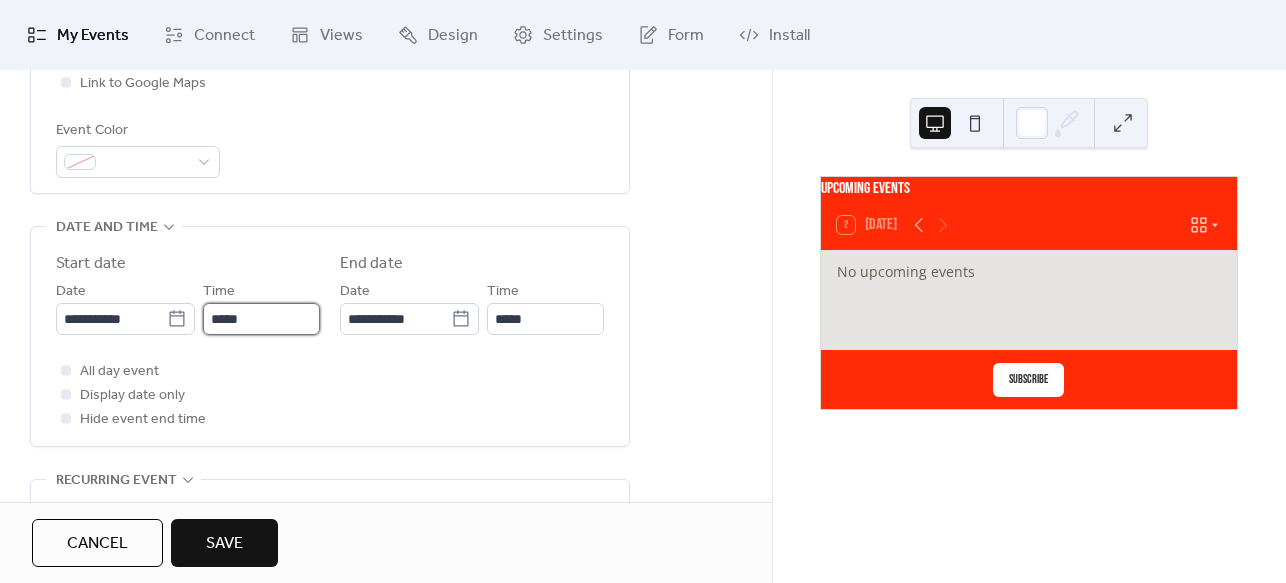 click on "*****" at bounding box center (261, 319) 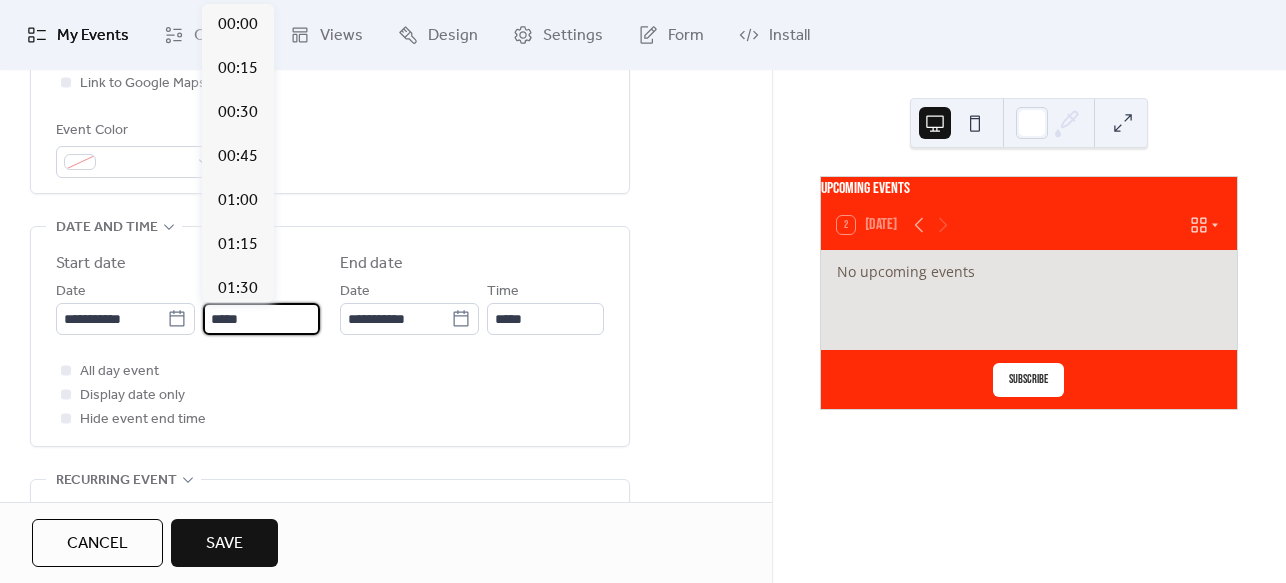 scroll, scrollTop: 2112, scrollLeft: 0, axis: vertical 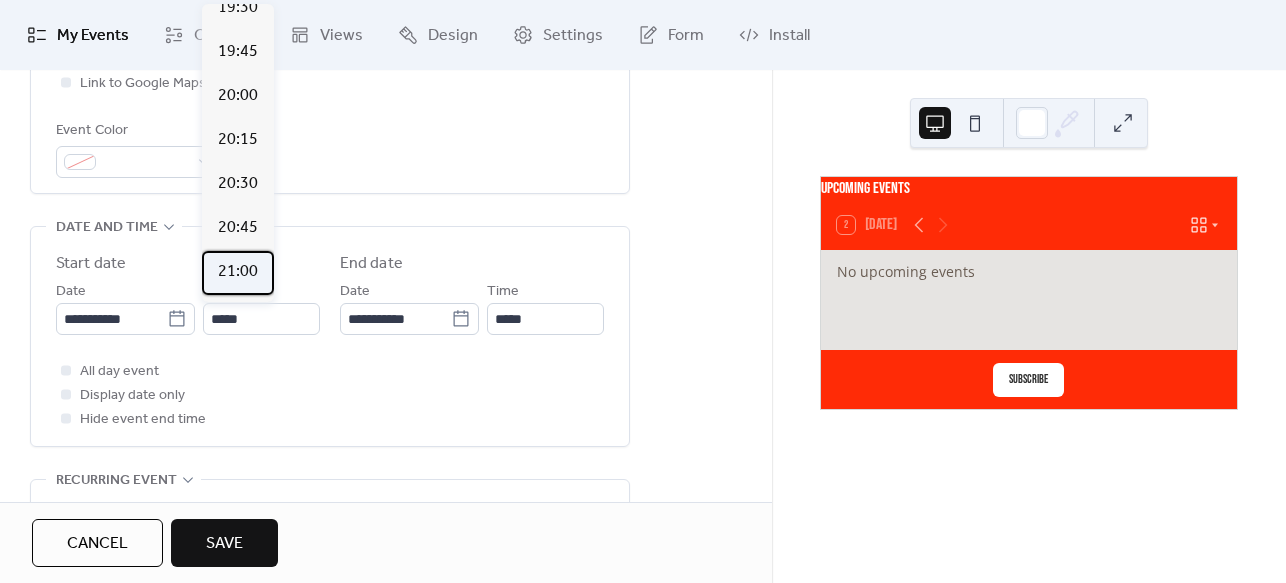 click on "21:00" at bounding box center (238, 272) 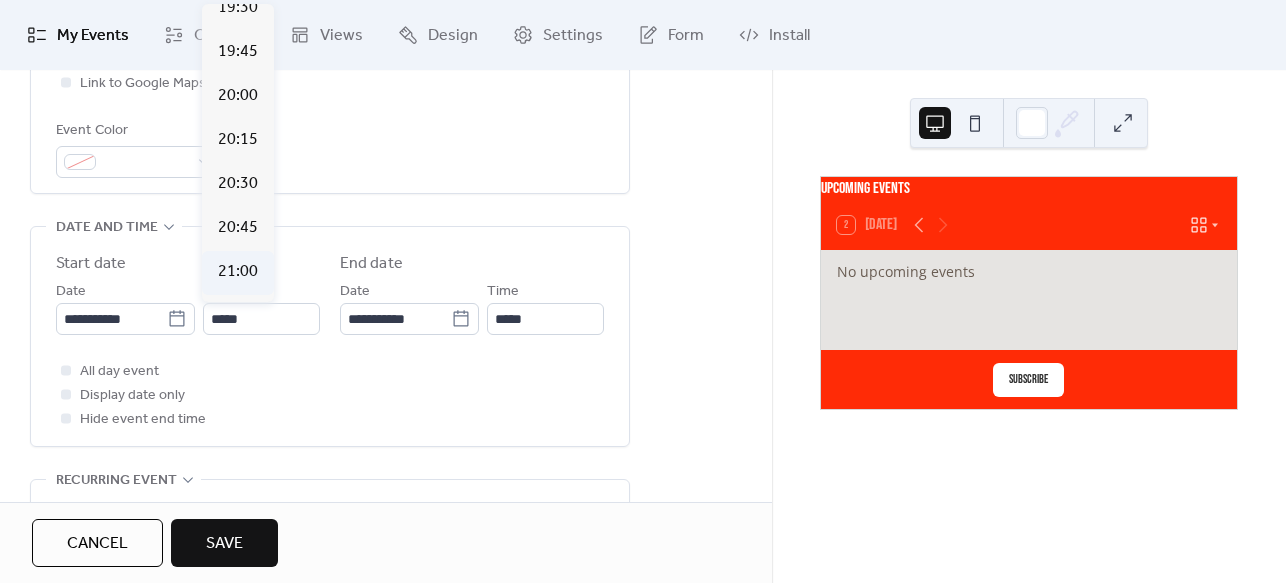 type on "*****" 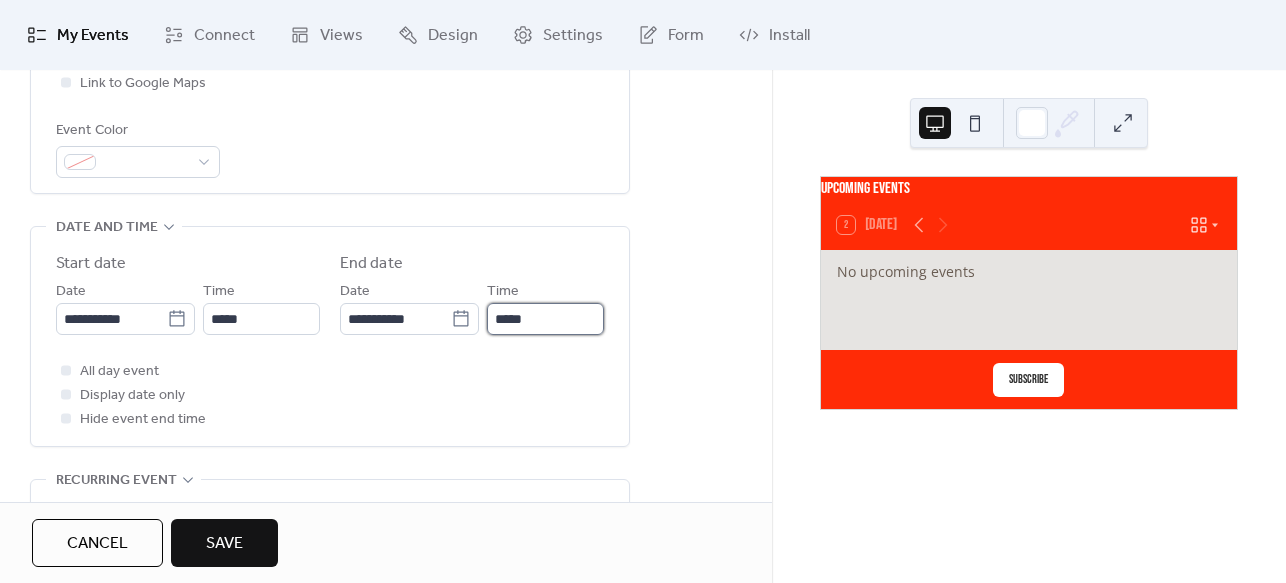 click on "*****" at bounding box center [545, 319] 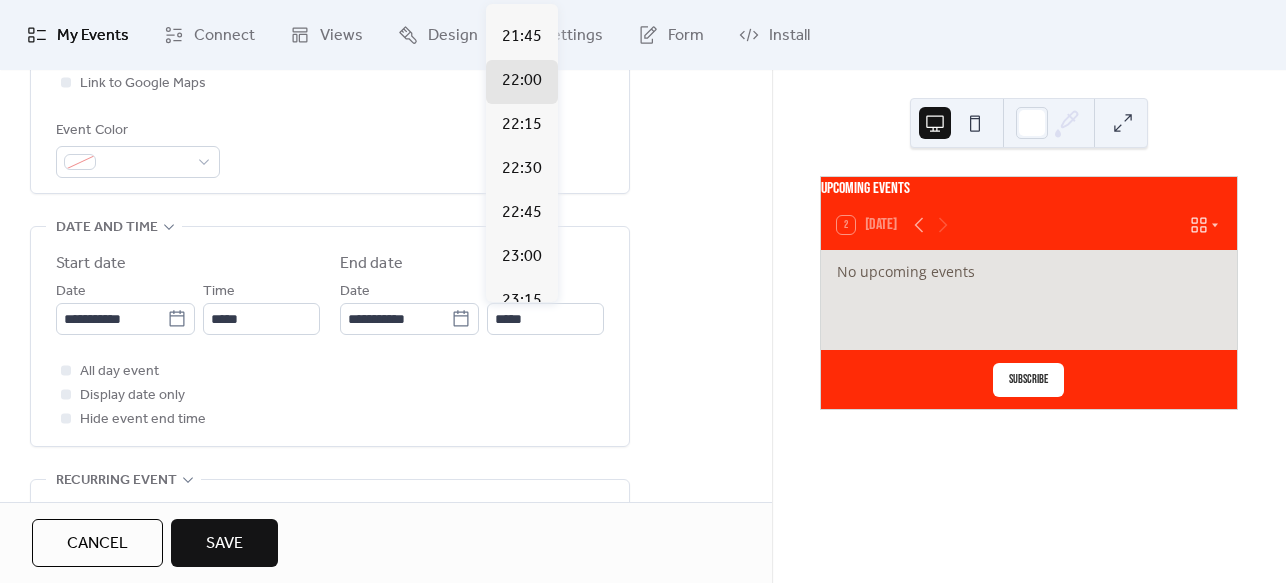 scroll, scrollTop: 78, scrollLeft: 0, axis: vertical 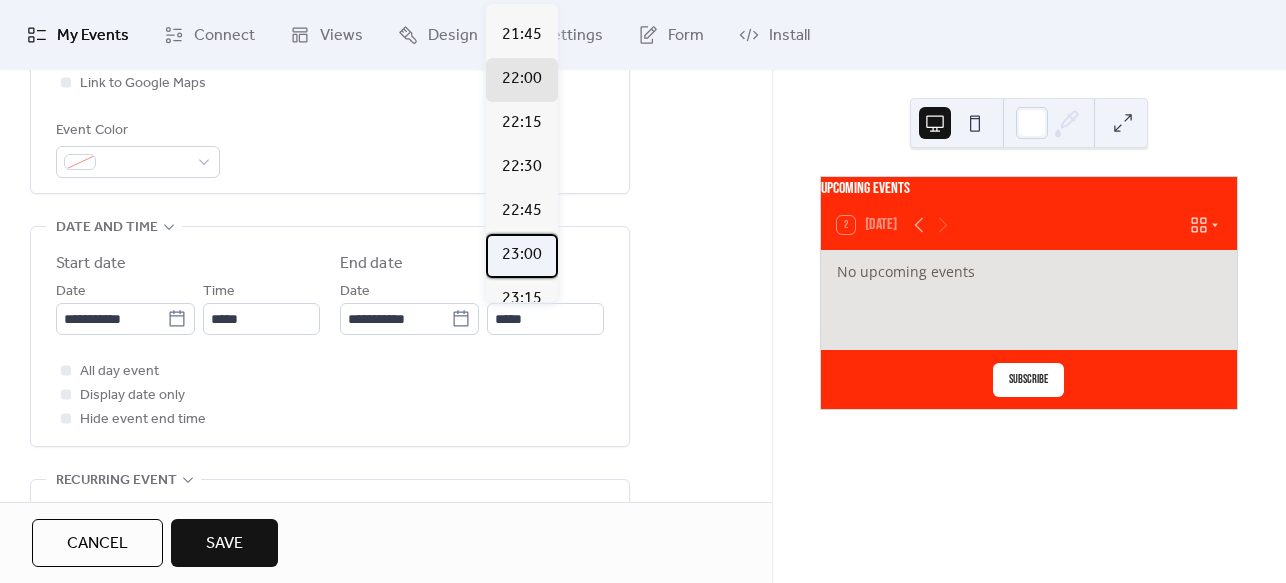click on "23:00" at bounding box center (522, 255) 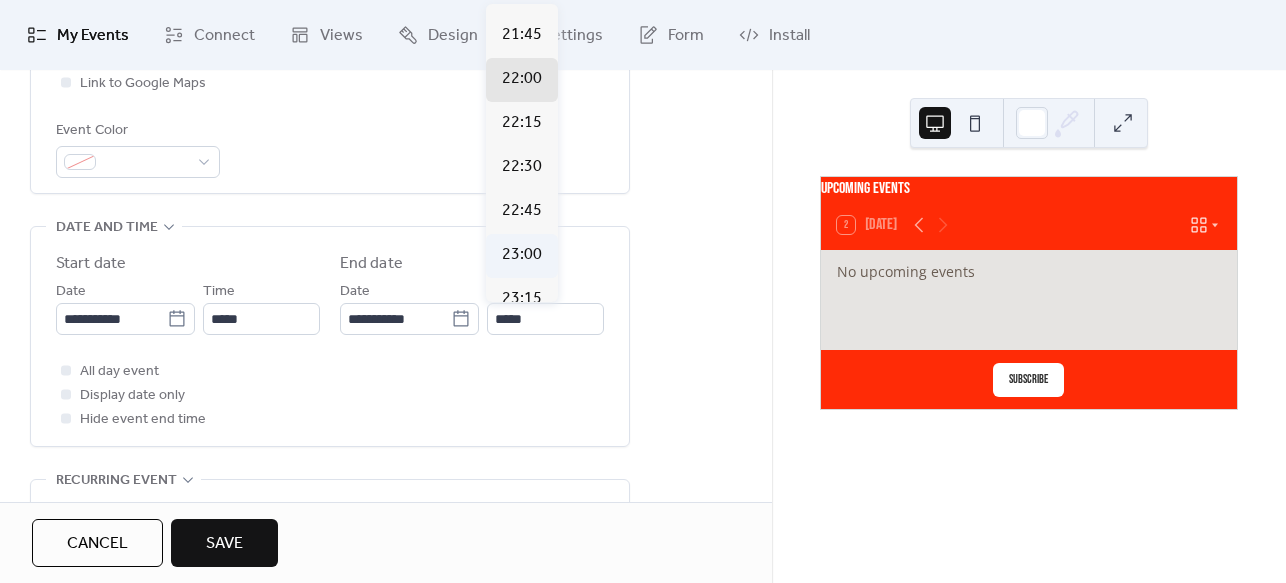 type on "*****" 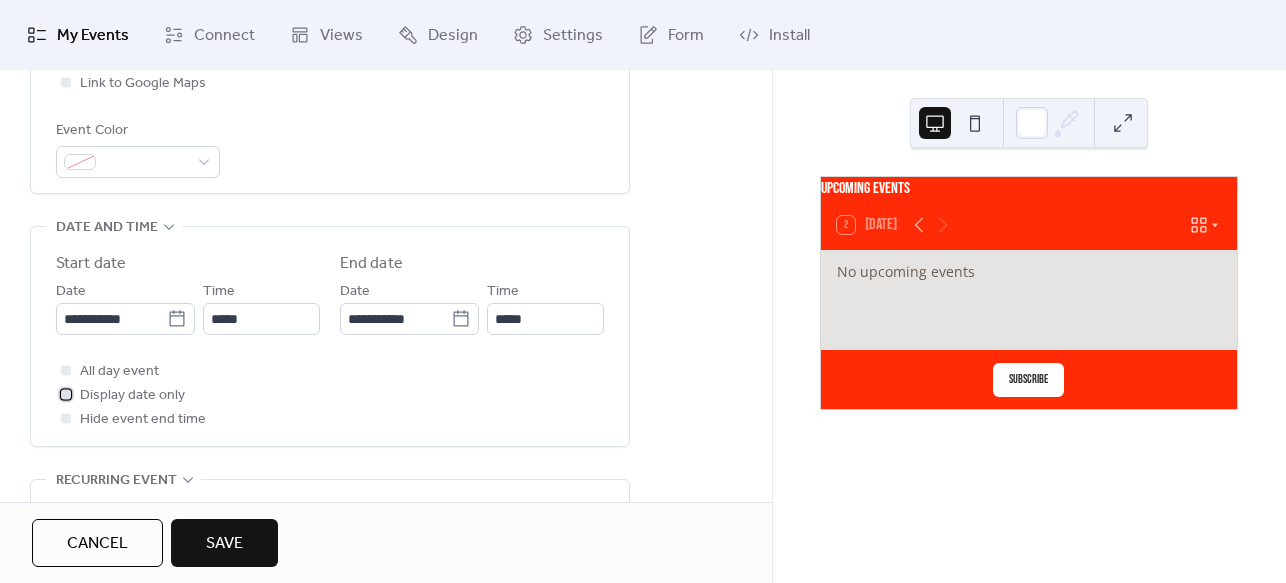 click at bounding box center [66, 394] 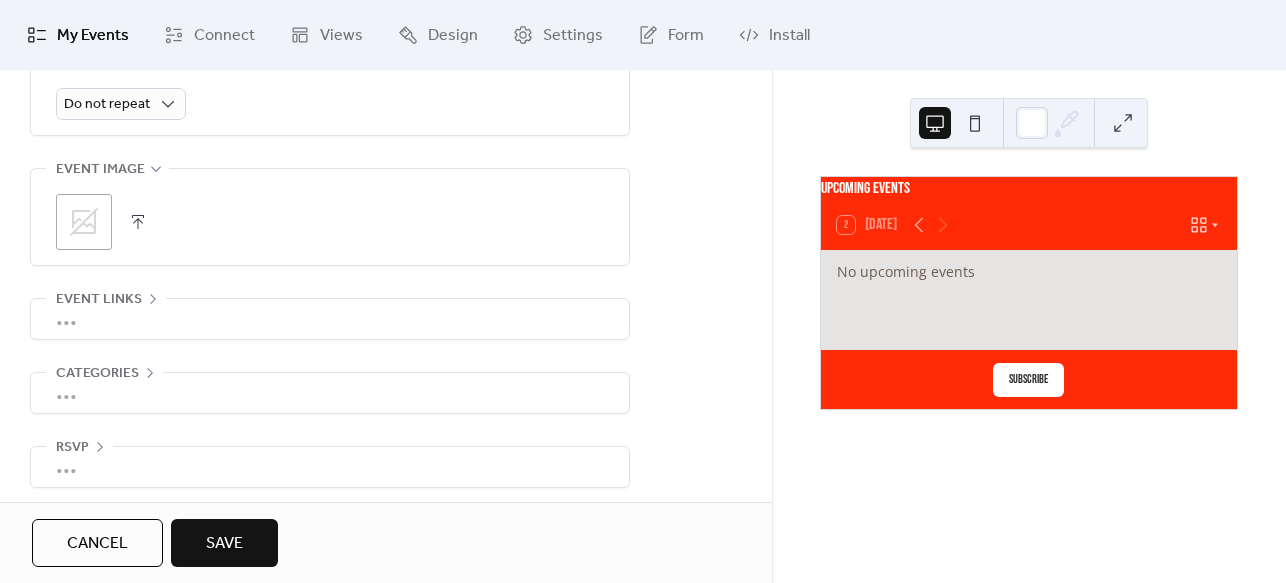 scroll, scrollTop: 959, scrollLeft: 0, axis: vertical 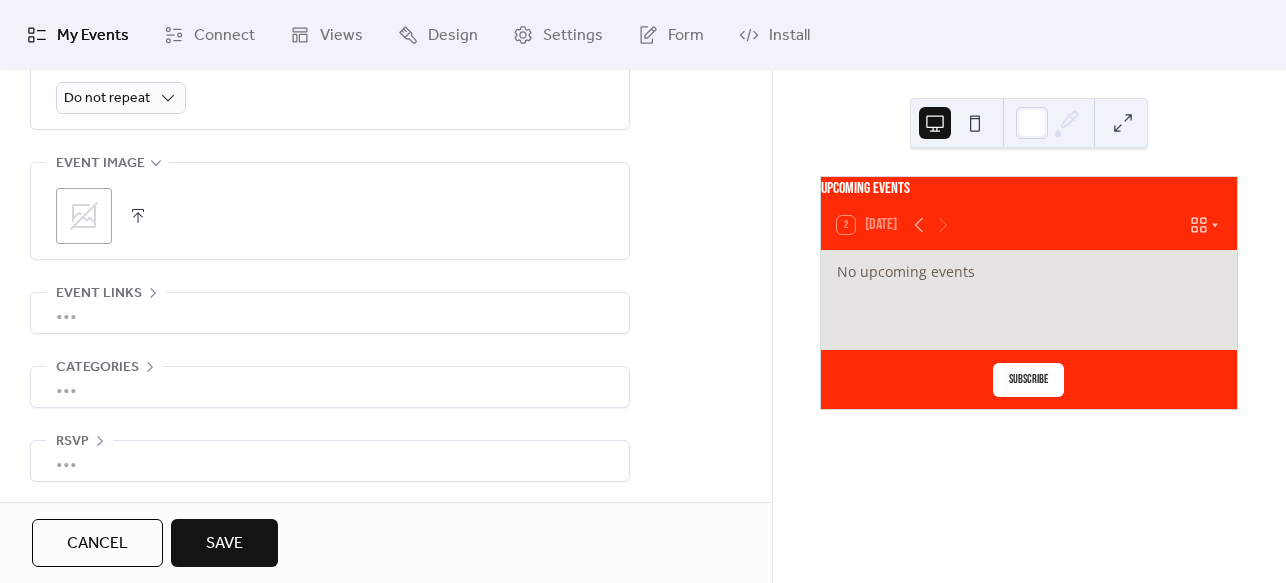 click 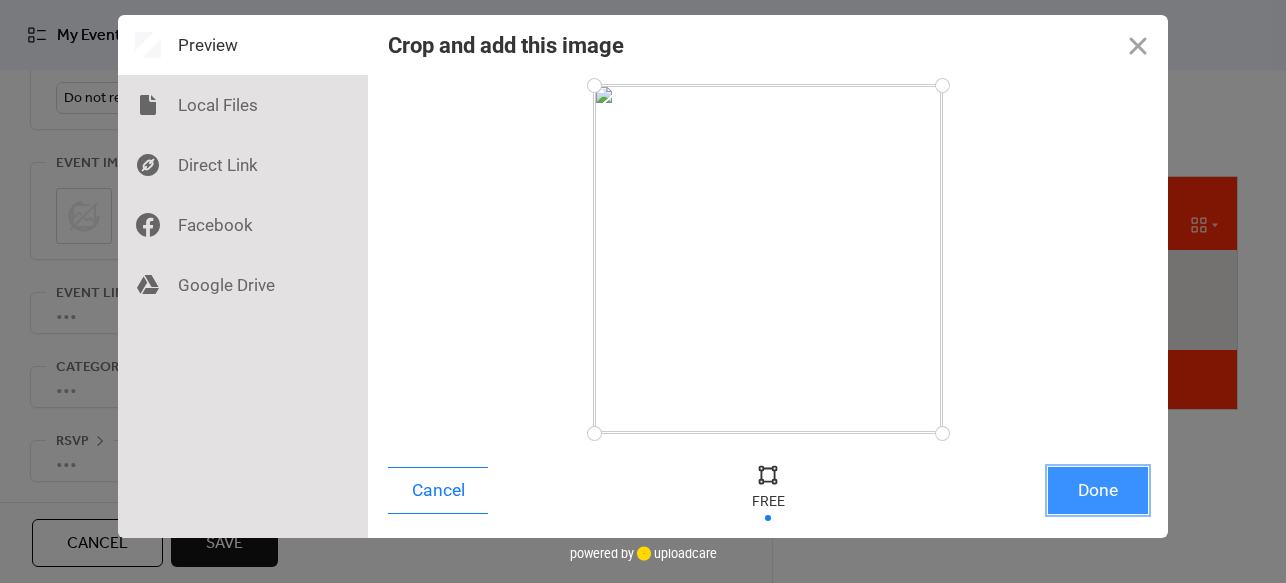 click on "Done" at bounding box center (1098, 490) 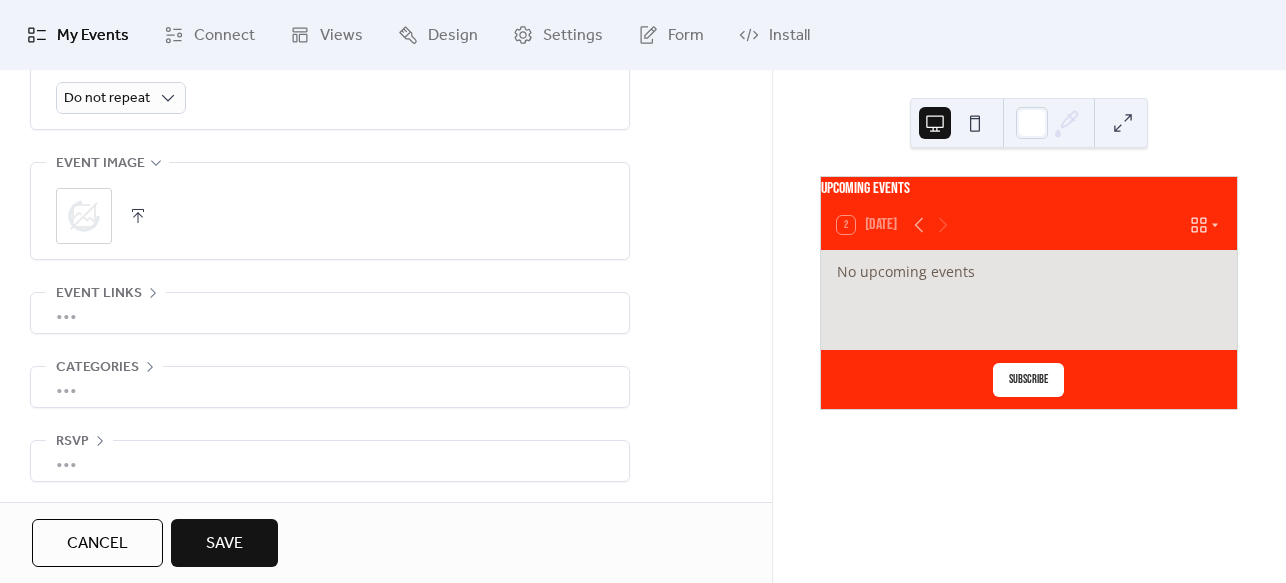 click on "•••" at bounding box center [330, 313] 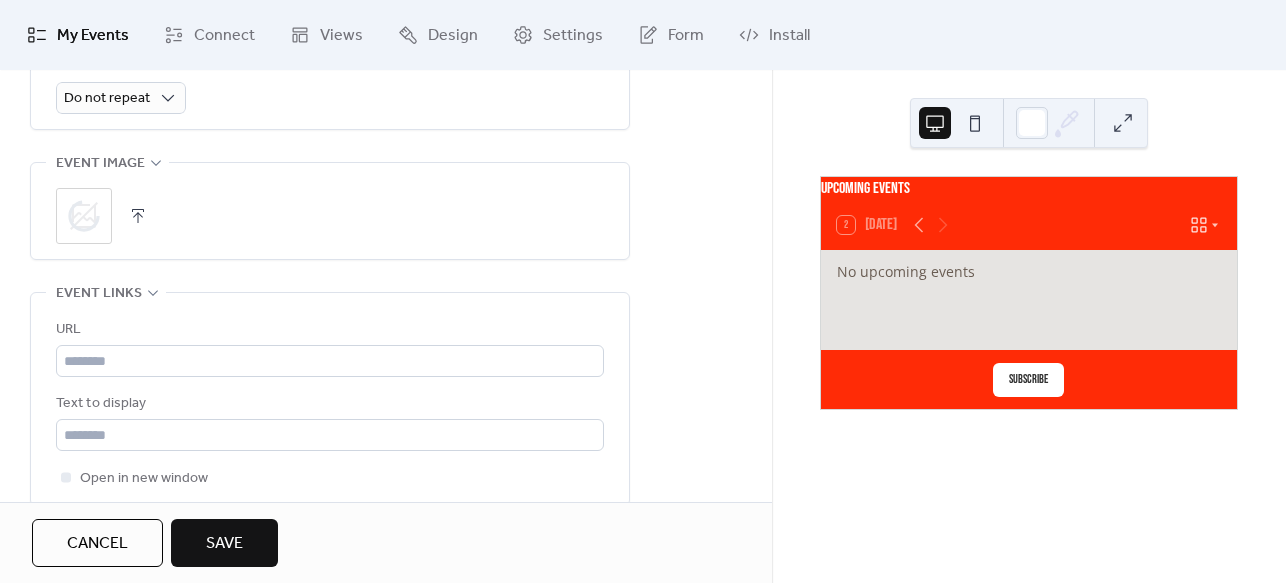 scroll, scrollTop: 959, scrollLeft: 0, axis: vertical 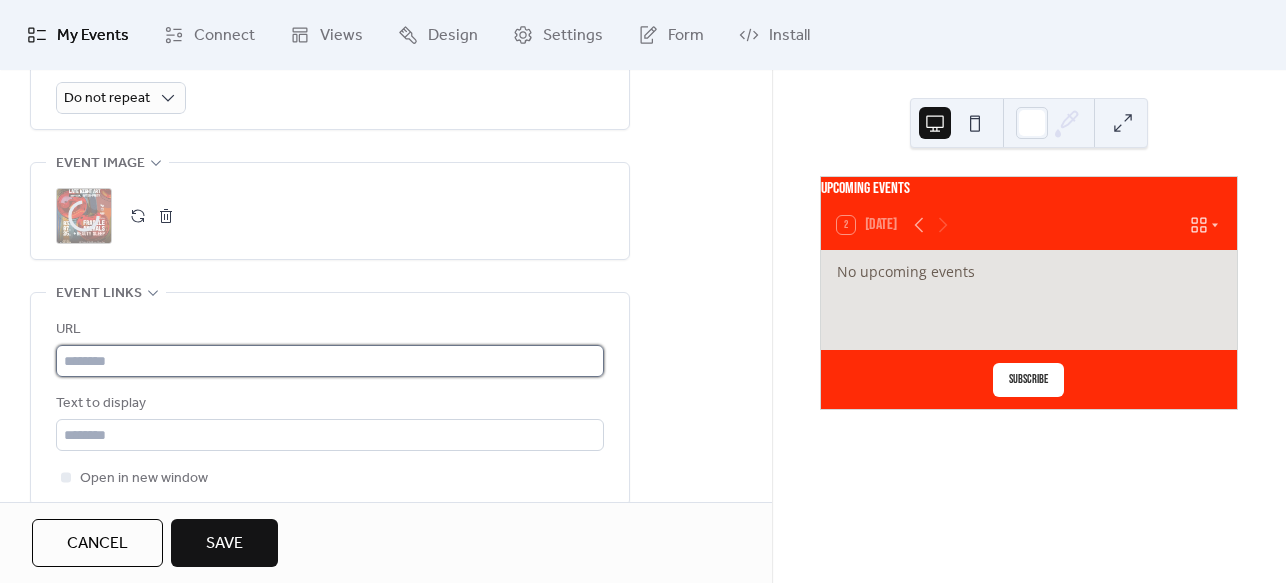 drag, startPoint x: 189, startPoint y: 309, endPoint x: 159, endPoint y: 363, distance: 61.77378 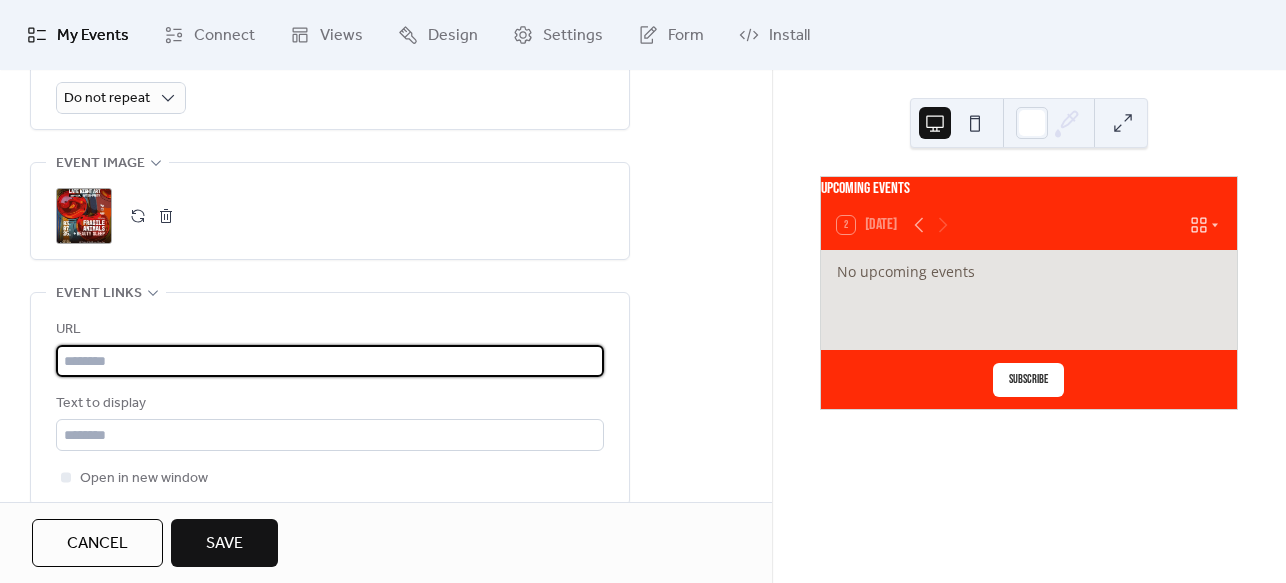 paste on "**********" 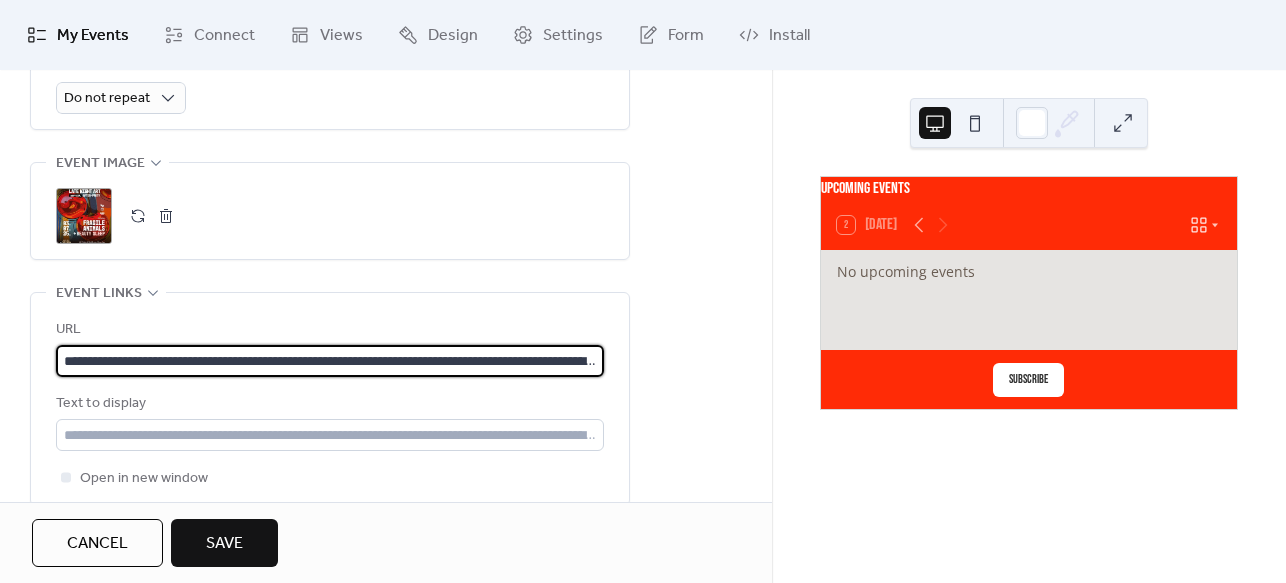 scroll, scrollTop: 0, scrollLeft: 336, axis: horizontal 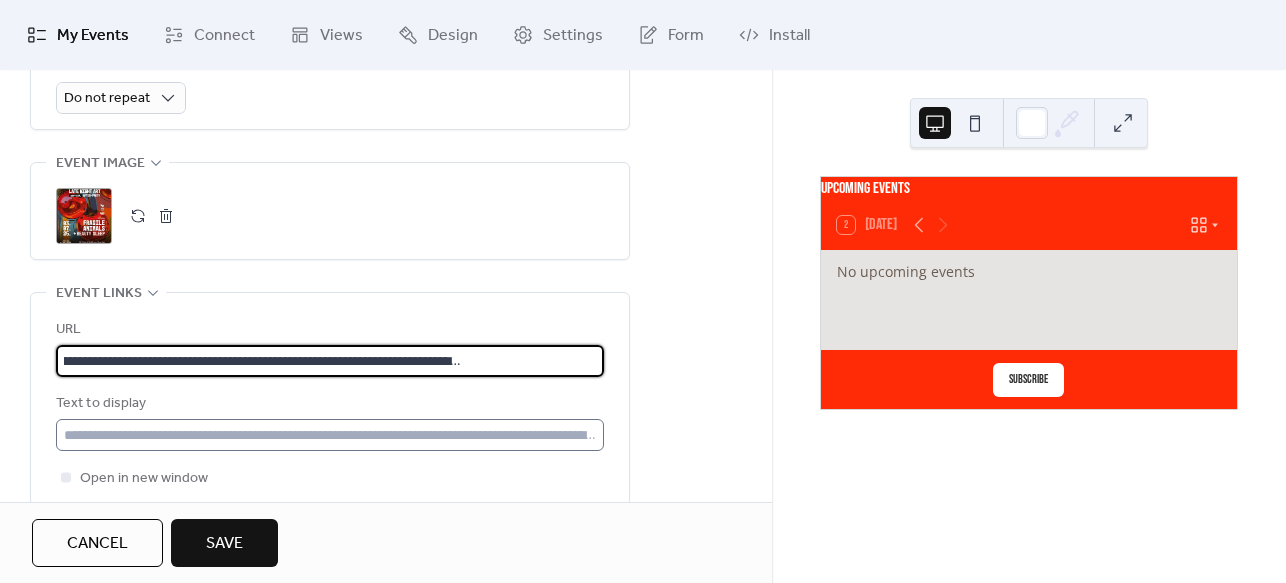 type on "**********" 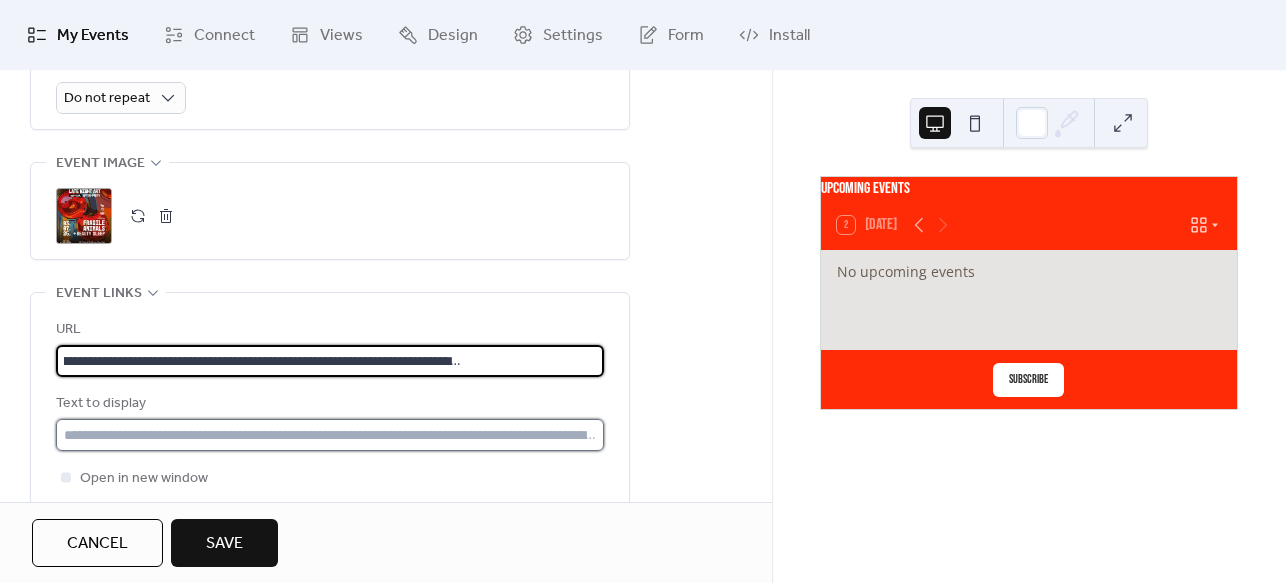 click at bounding box center [330, 435] 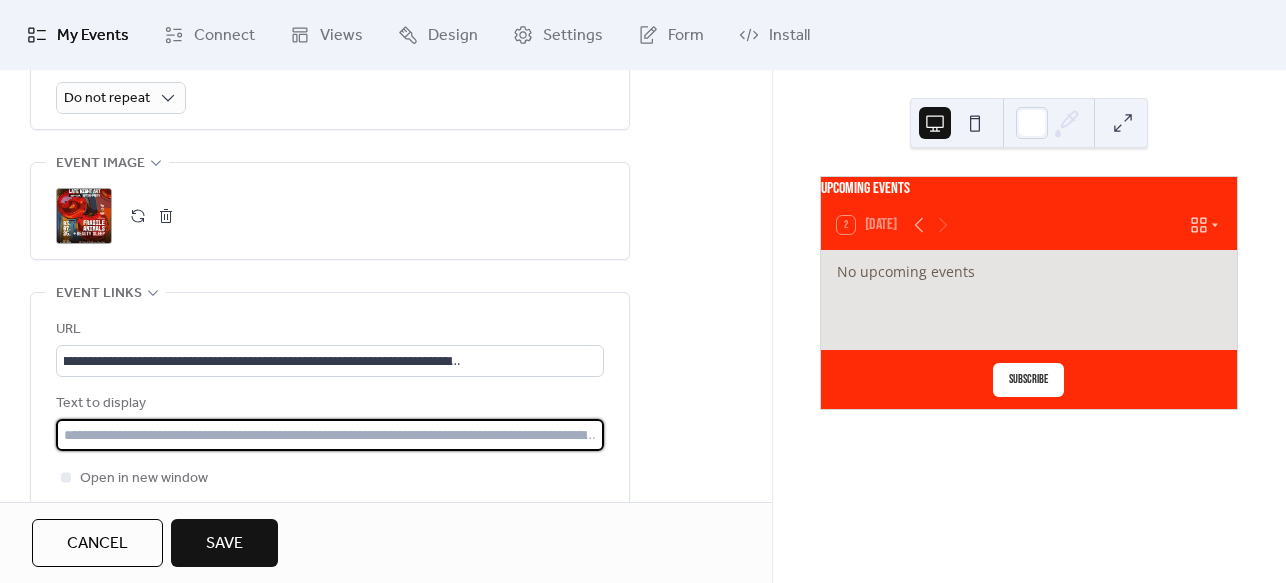 scroll, scrollTop: 0, scrollLeft: 0, axis: both 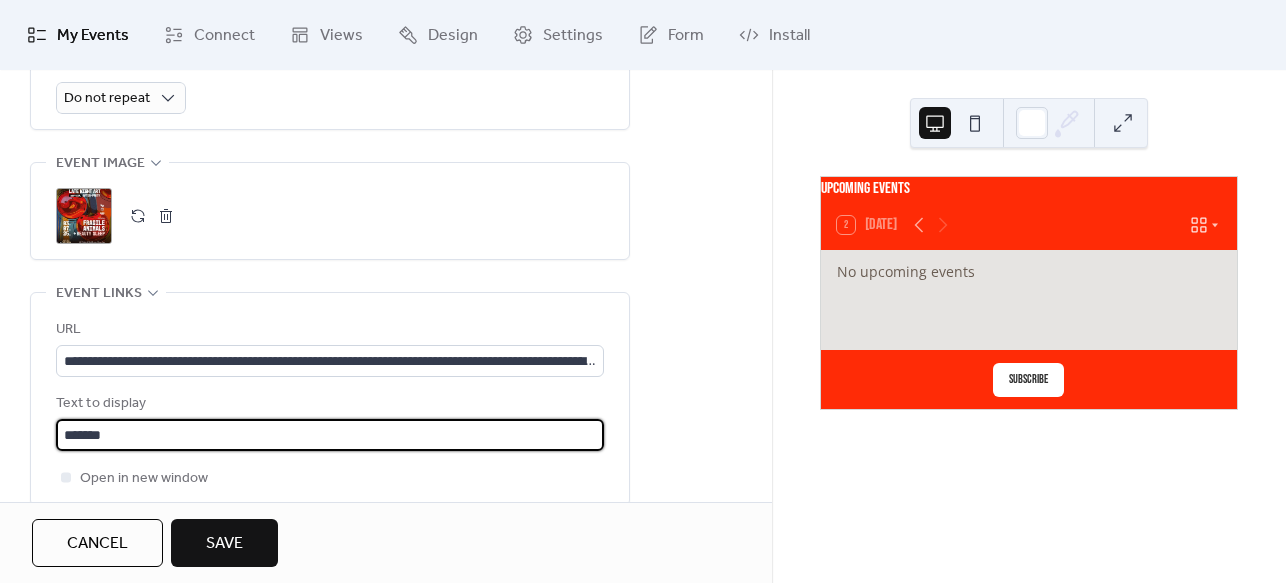 type on "*******" 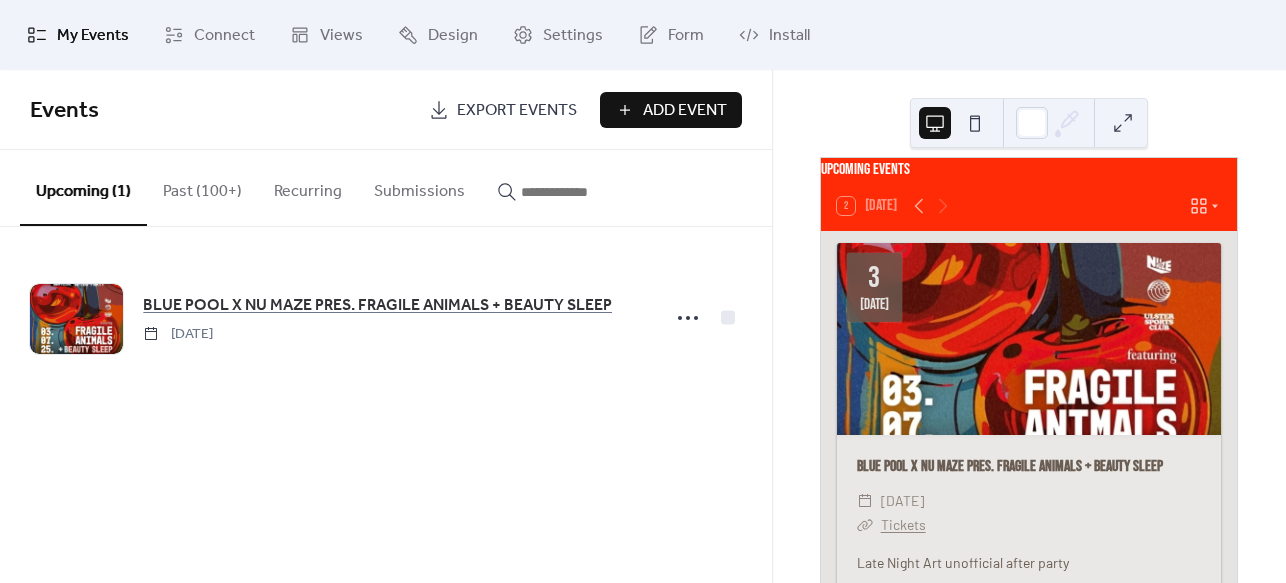 scroll, scrollTop: 0, scrollLeft: 0, axis: both 